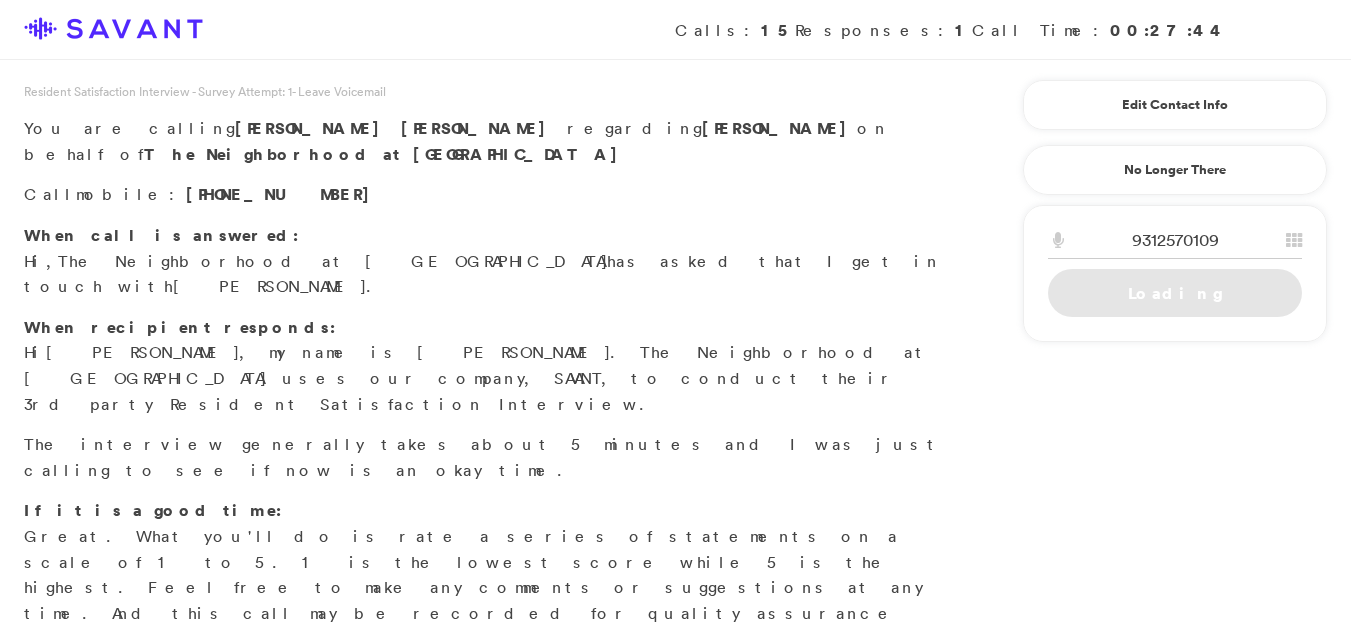 scroll, scrollTop: 0, scrollLeft: 0, axis: both 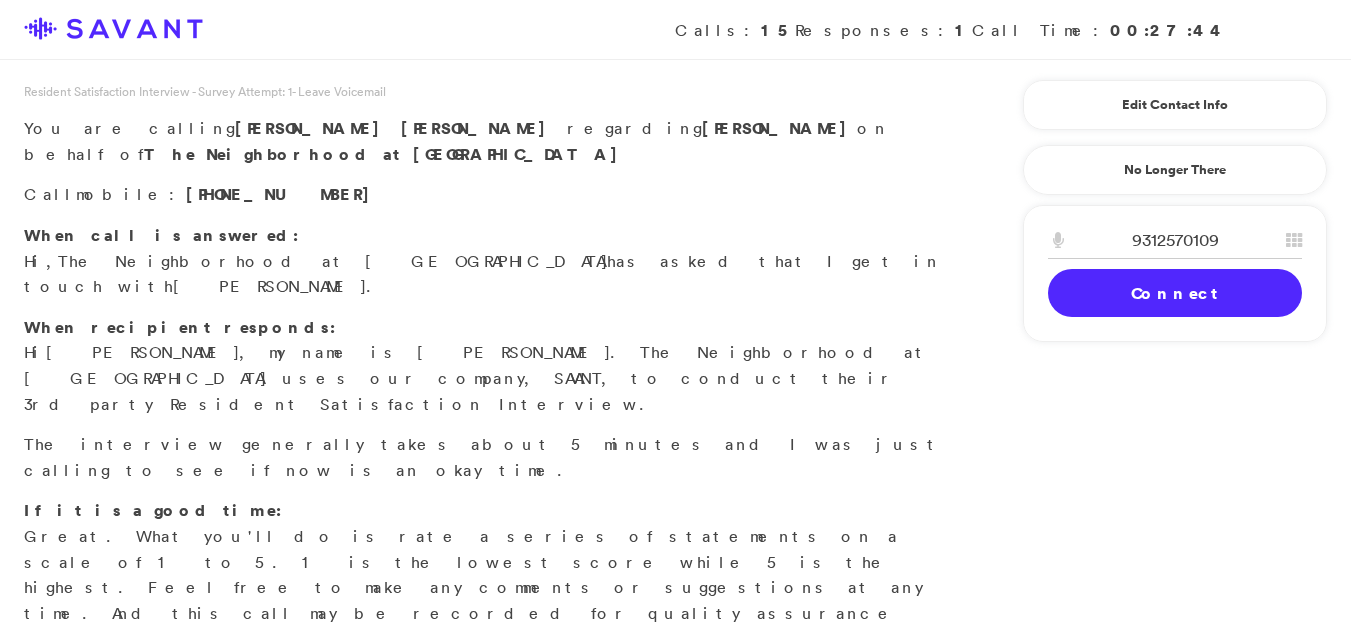 click on "Start Survey" at bounding box center [139, 695] 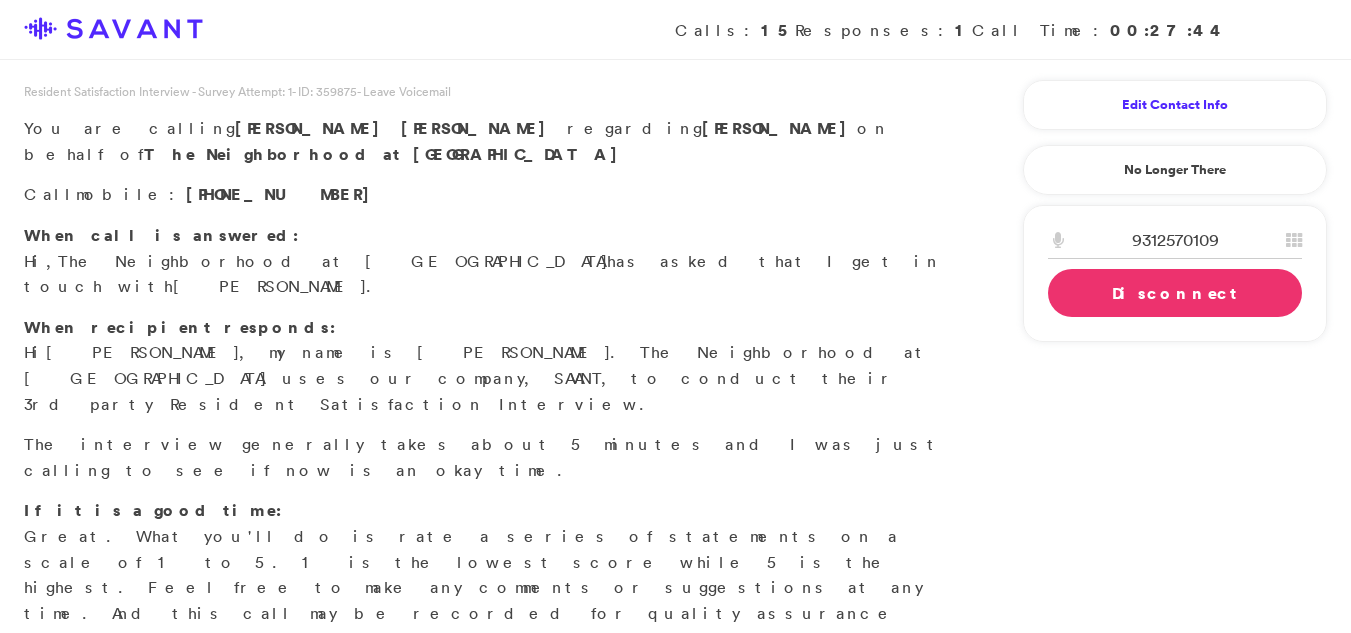 click on "Edit Contact Info" at bounding box center [1175, 105] 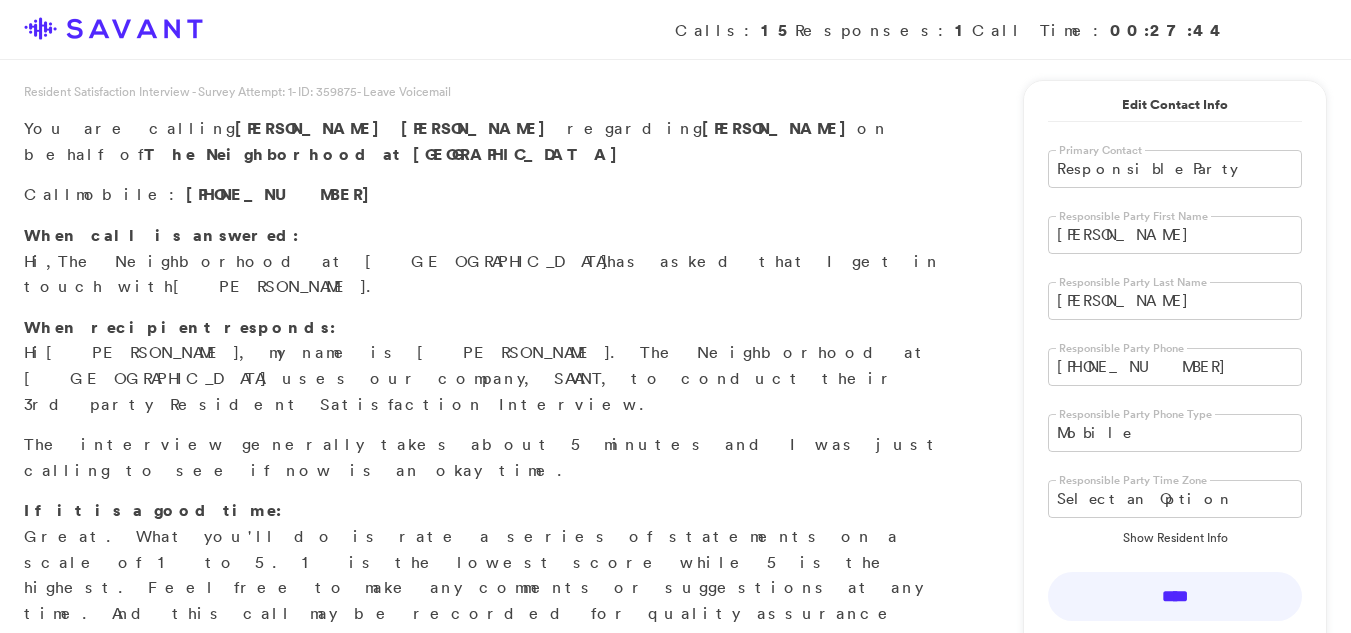 click on "[PERSON_NAME]" at bounding box center [1175, 235] 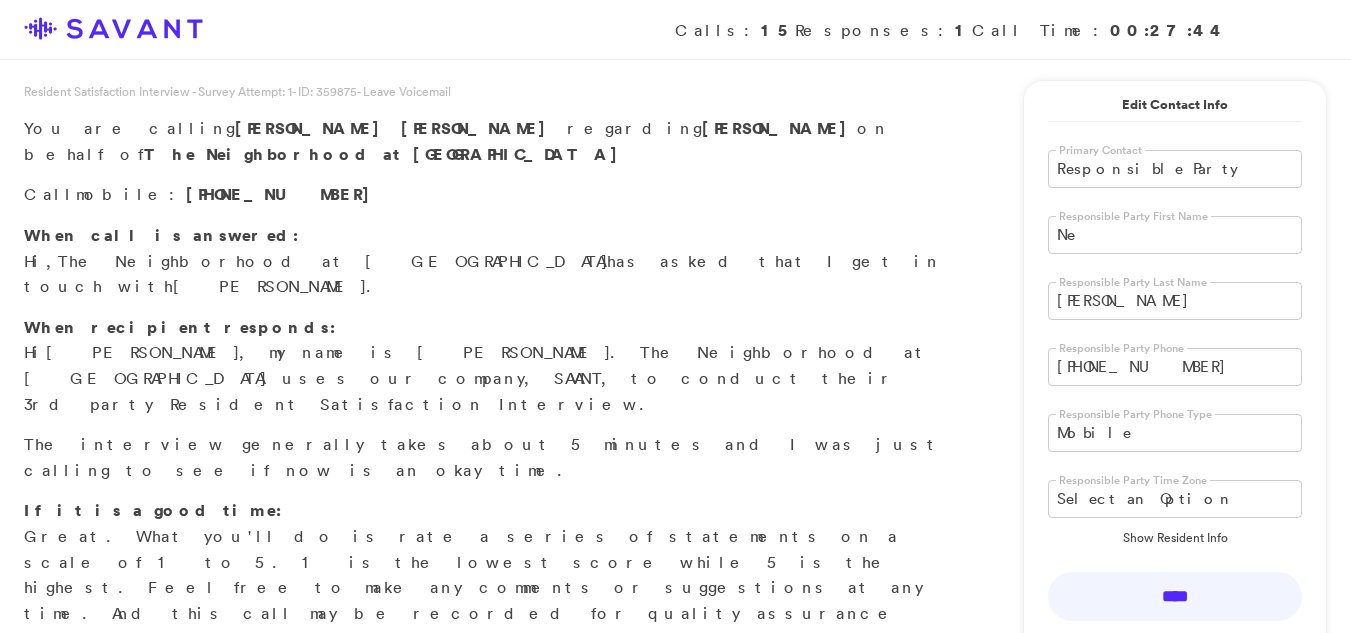 type on "N" 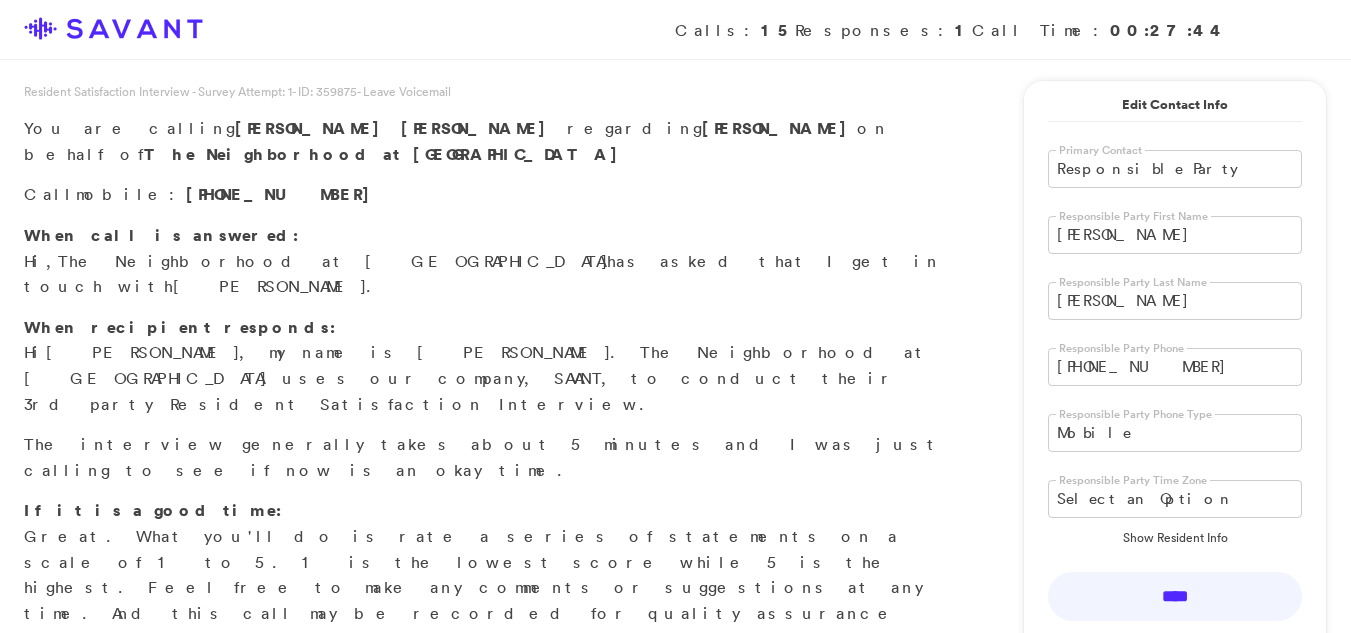 type on "[PERSON_NAME]" 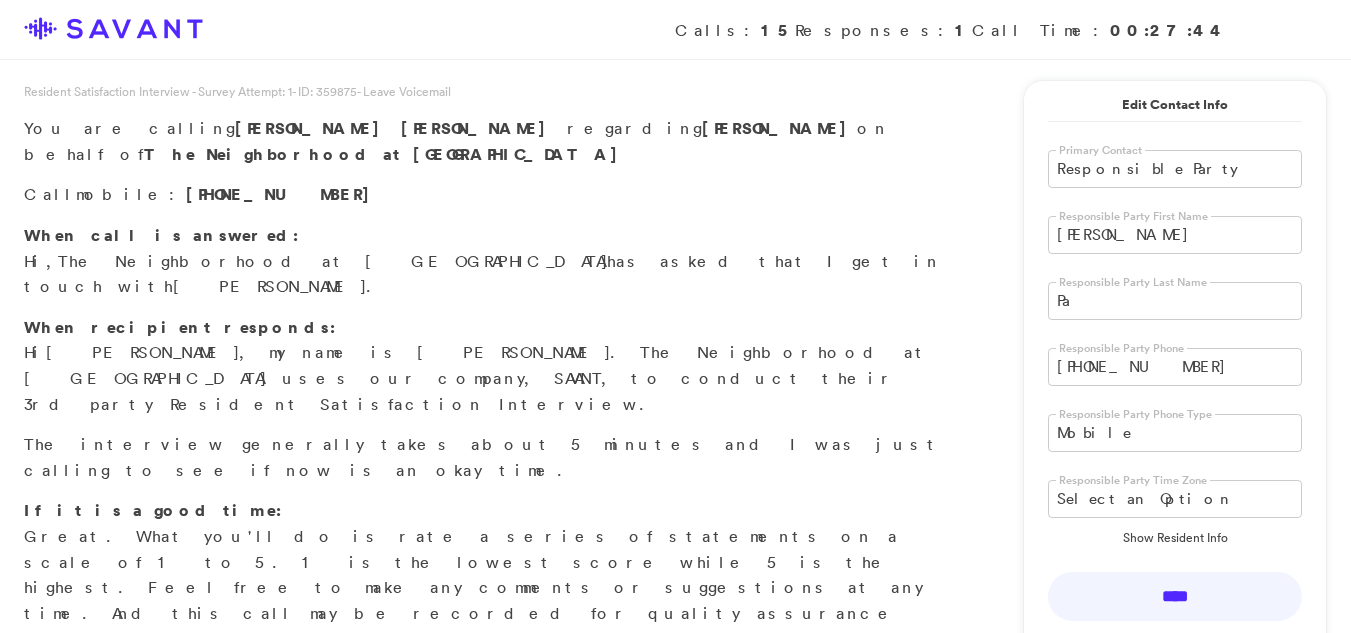 type on "P" 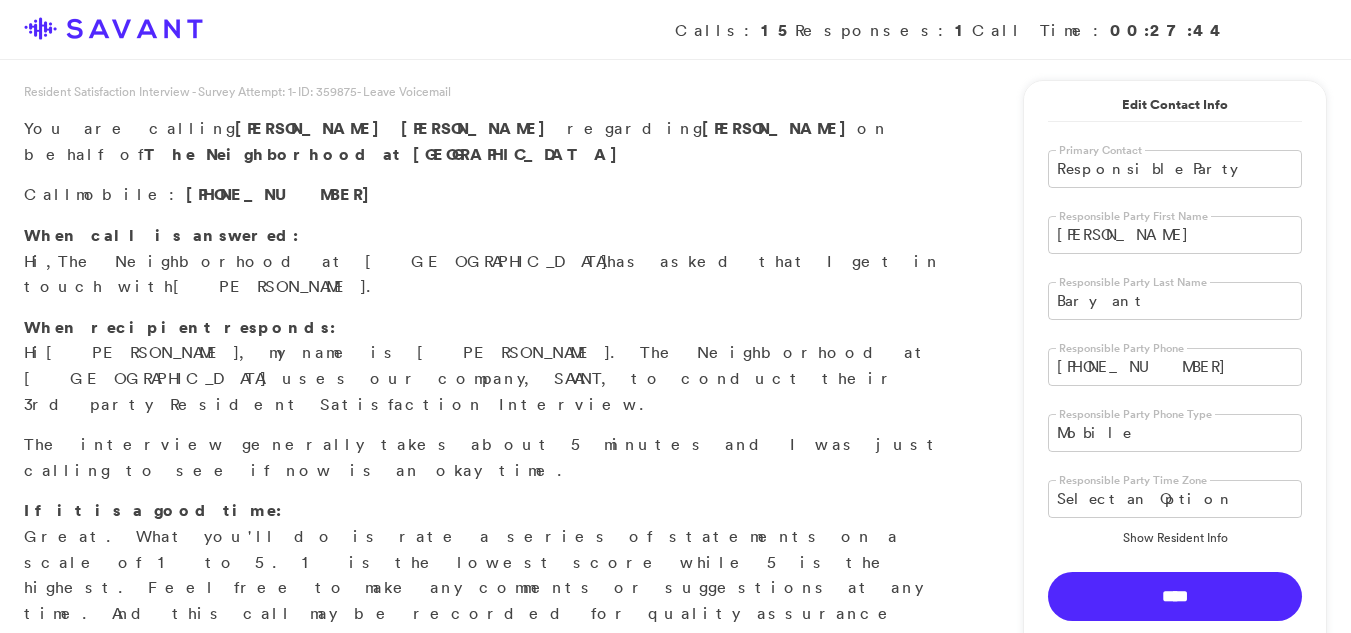 type on "Baryant" 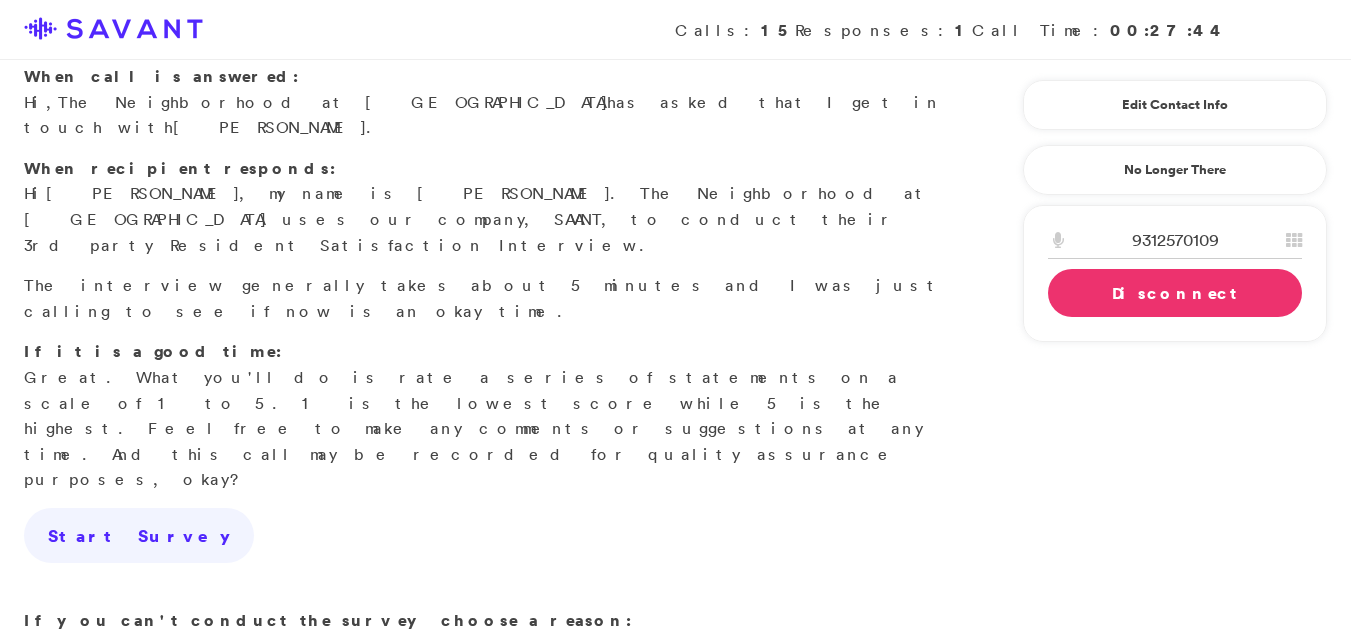 scroll, scrollTop: 160, scrollLeft: 0, axis: vertical 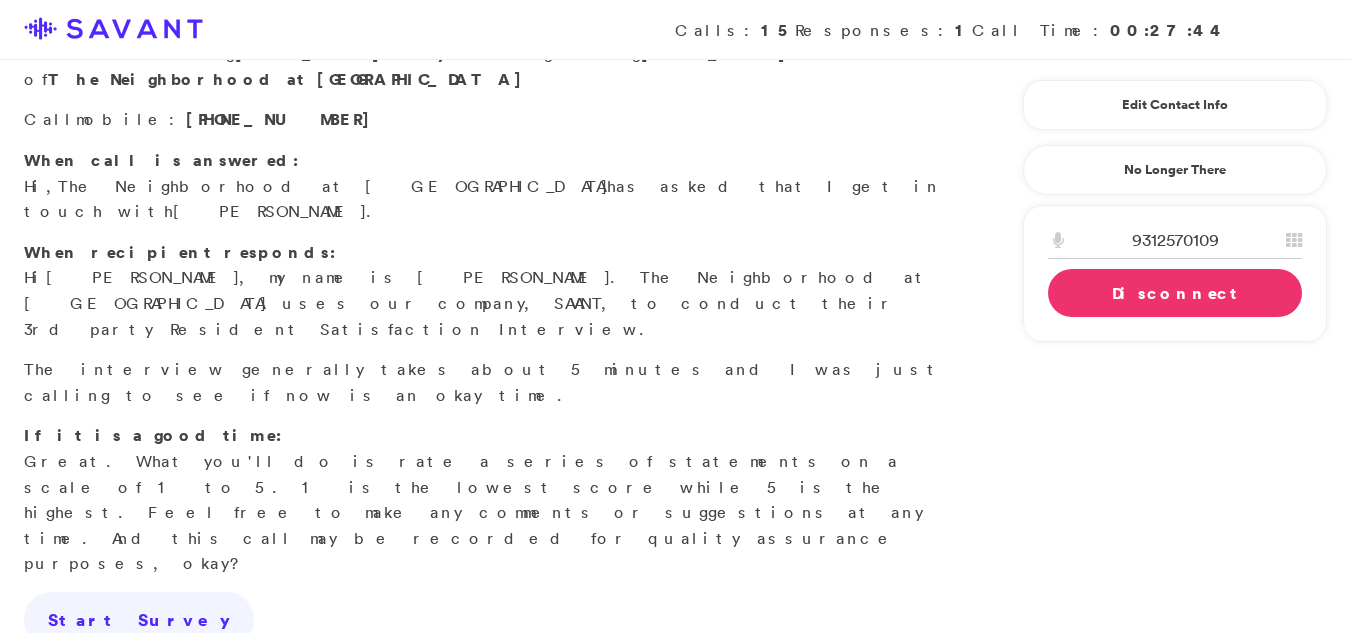 click on "Disconnect" at bounding box center (1175, 293) 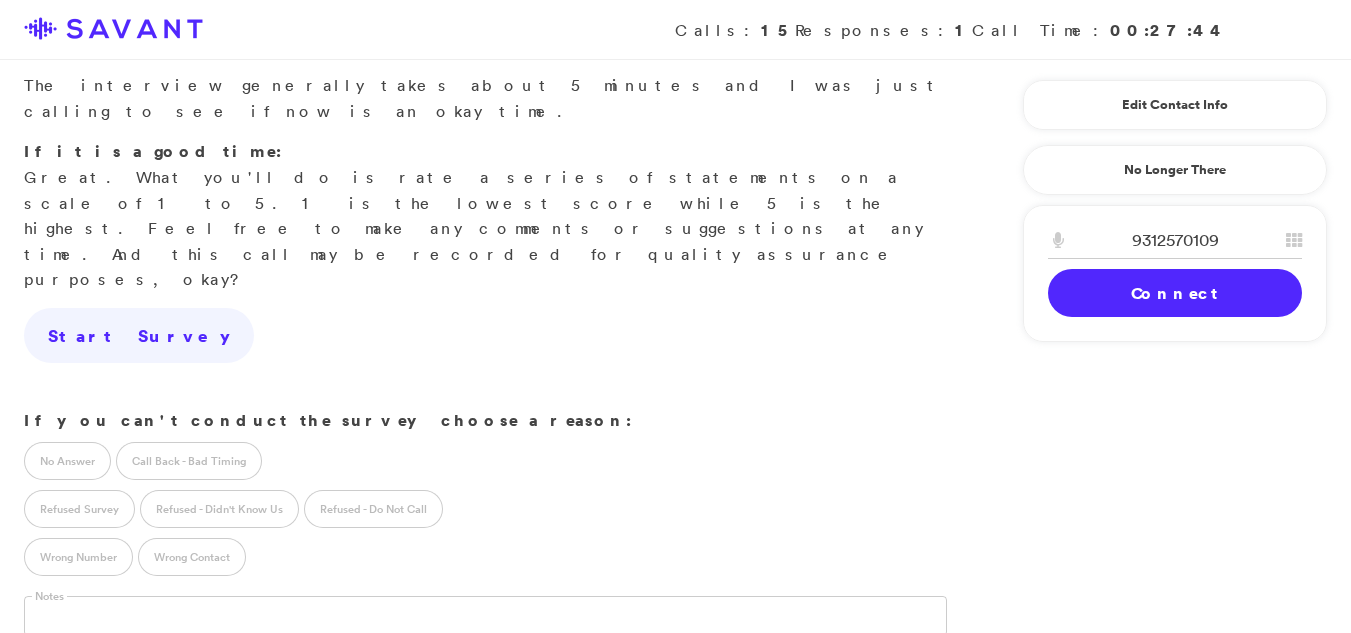 scroll, scrollTop: 361, scrollLeft: 0, axis: vertical 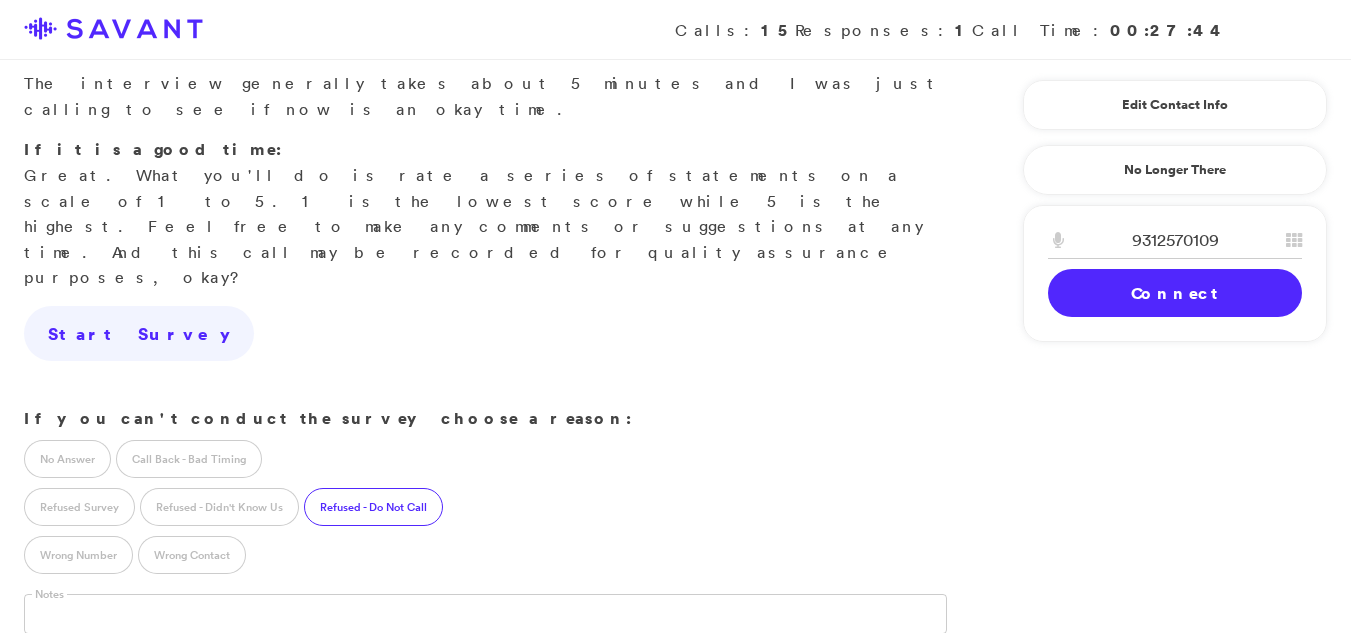 click on "Refused - Do Not Call" at bounding box center [373, 507] 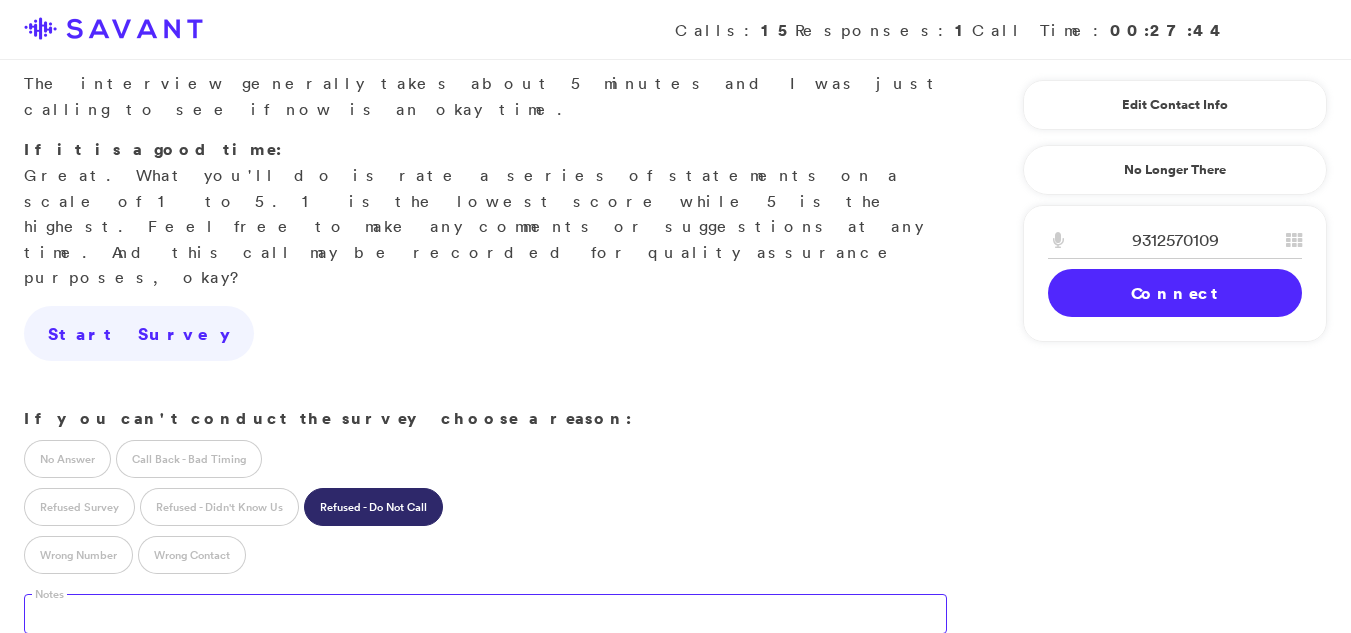 click at bounding box center (485, 614) 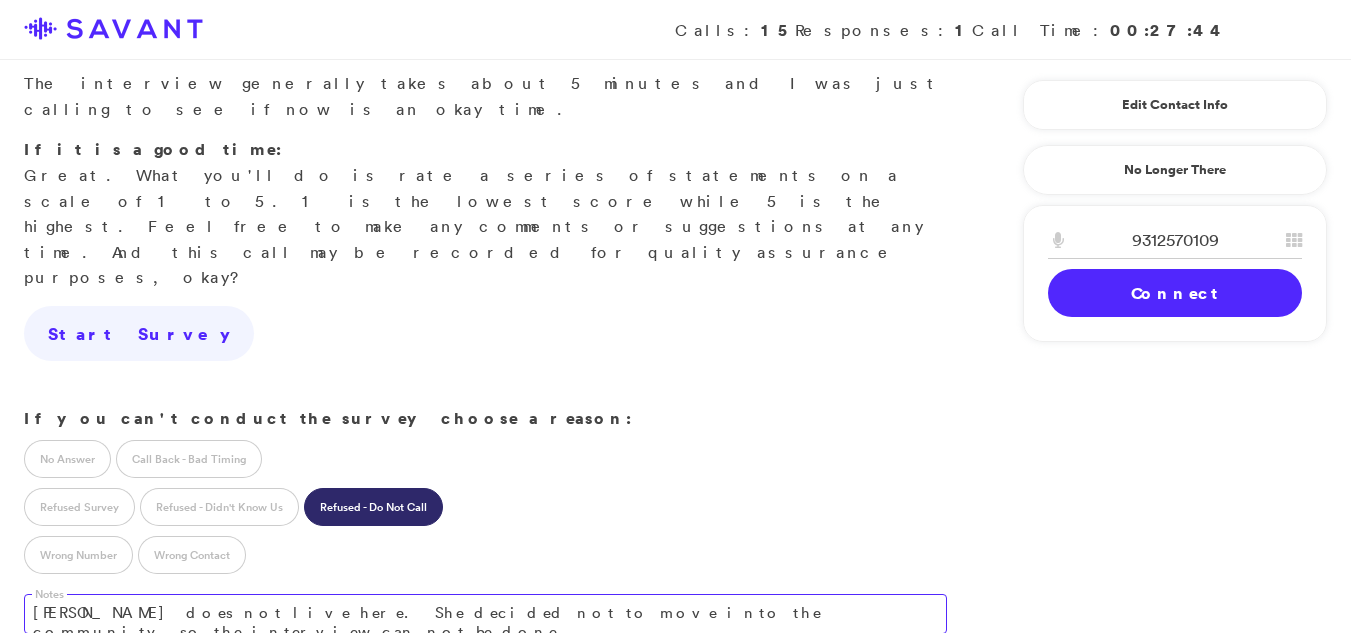 click on "[PERSON_NAME] does not live here. She decided not to move into the community so the interview can not be done." at bounding box center [485, 614] 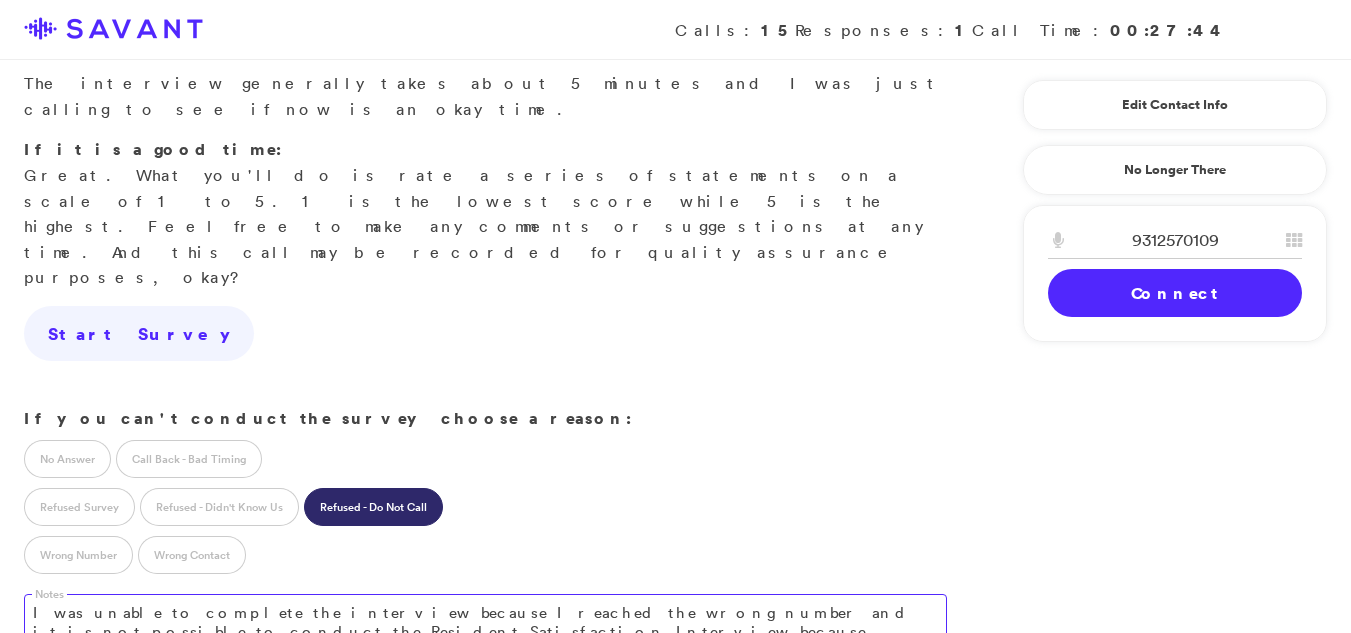 click on "I was unable to complete the interview because I reached the wrong number and it is not possible to conduct the Resident Satisfaction Interview because [PERSON_NAME] does not live here." at bounding box center (485, 622) 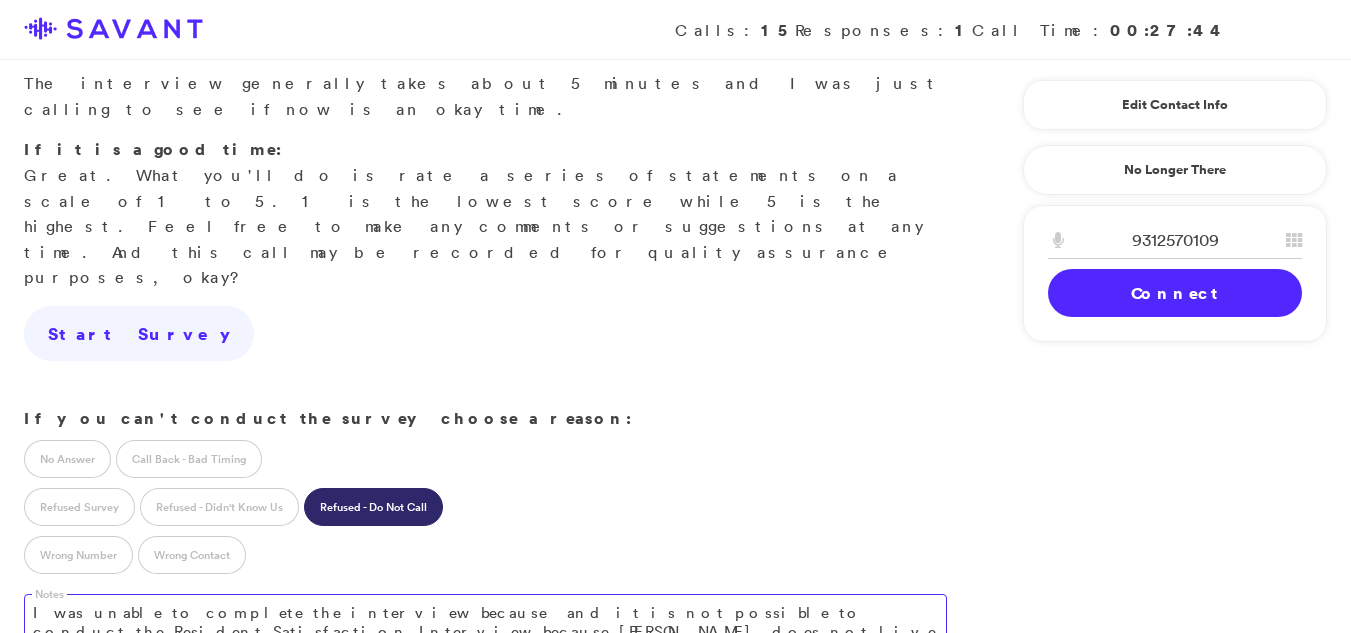click on "I was unable to complete the interview because  and it is not possible to conduct the Resident Satisfaction Interview because [PERSON_NAME] does not live here." at bounding box center (485, 622) 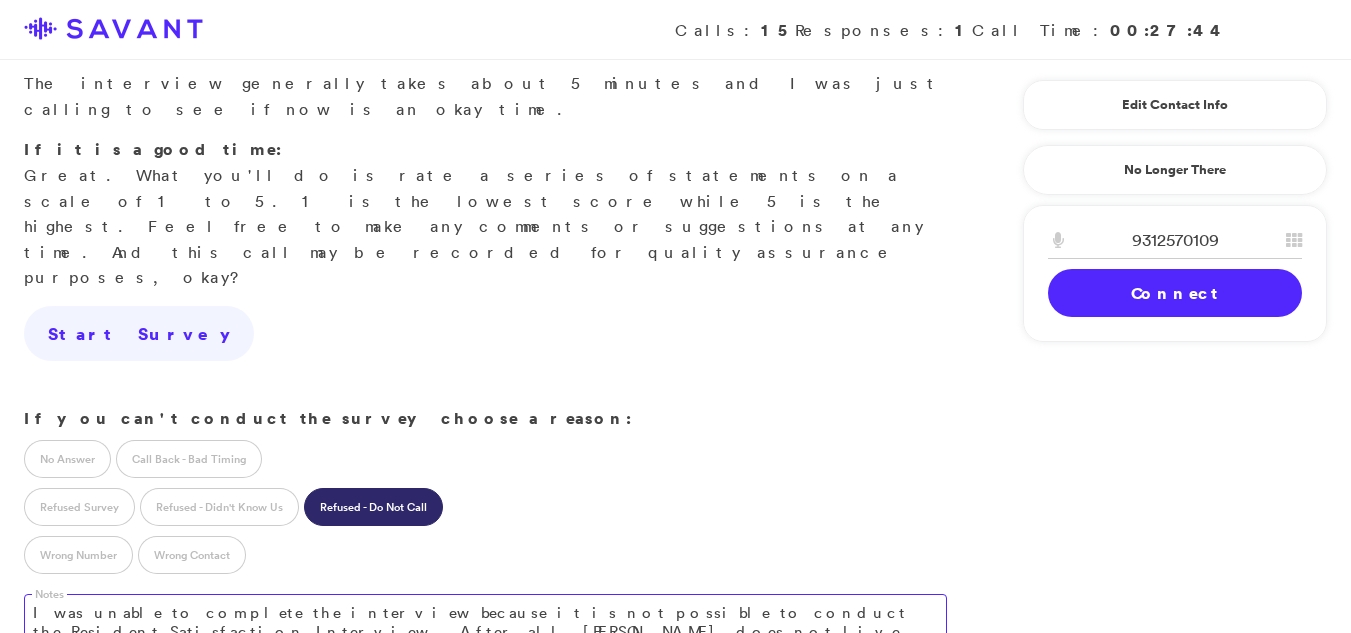 type on "I was unable to complete the interview because it is not possible to conduct the Resident Satisfaction Interview. After all, [PERSON_NAME] does not live here." 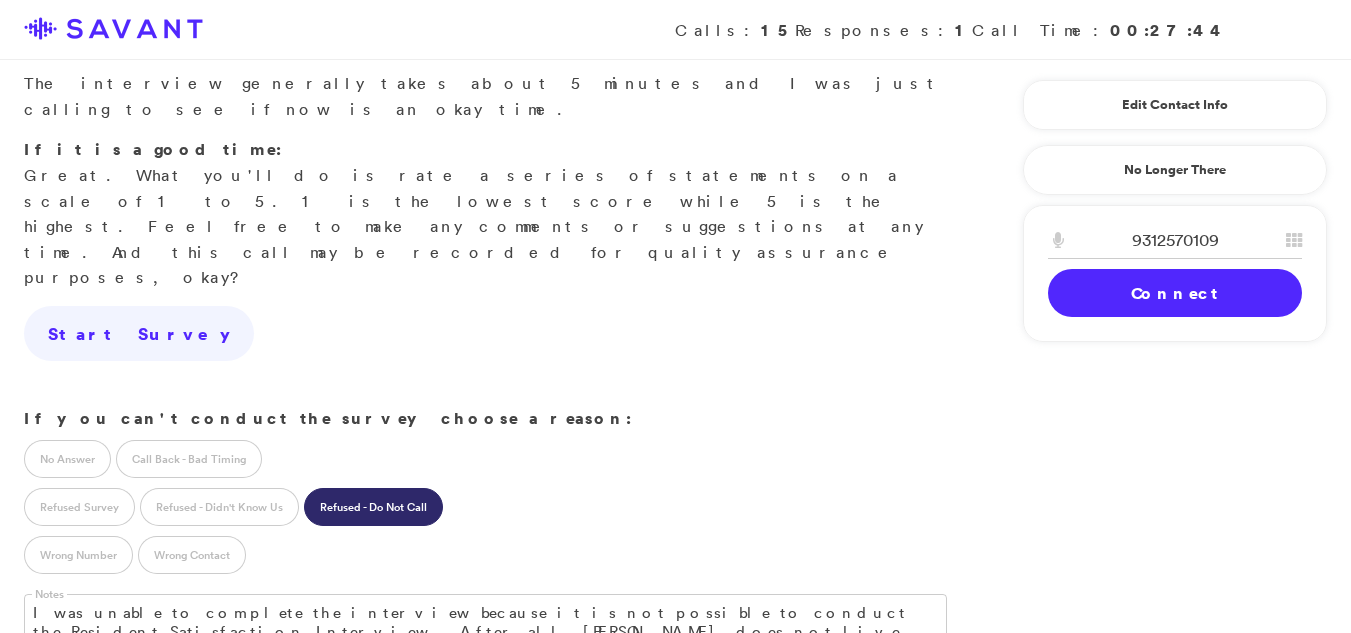 click on "Save & Next" at bounding box center [134, 748] 